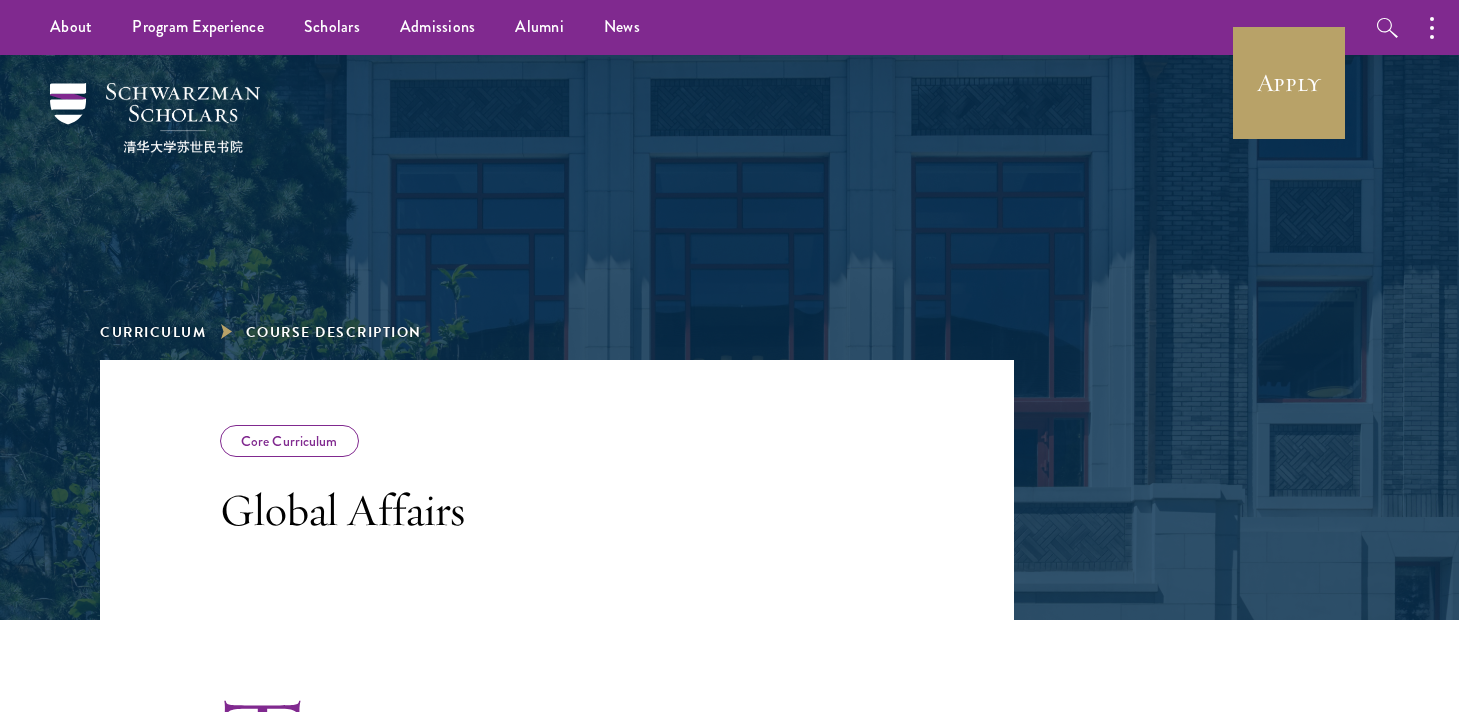 scroll, scrollTop: 0, scrollLeft: 0, axis: both 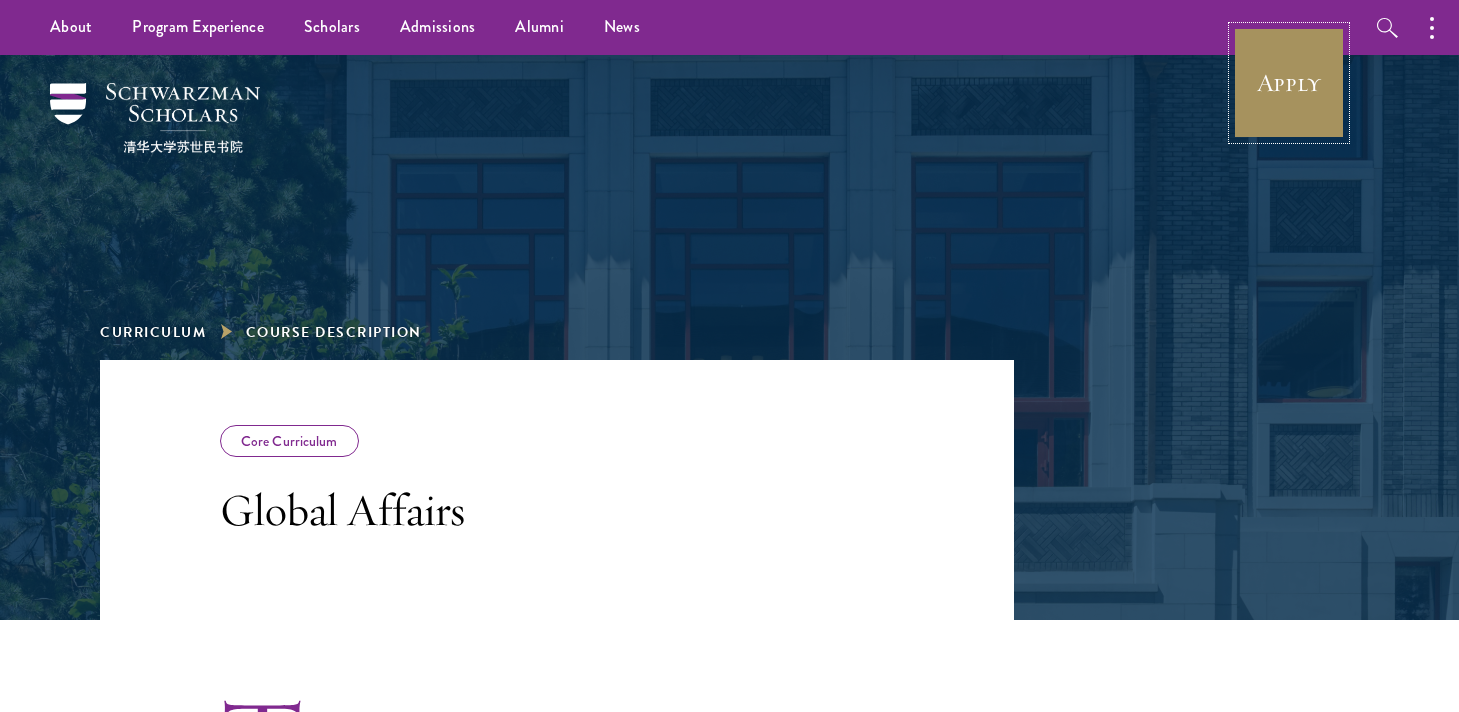 click on "Apply" at bounding box center (1289, 83) 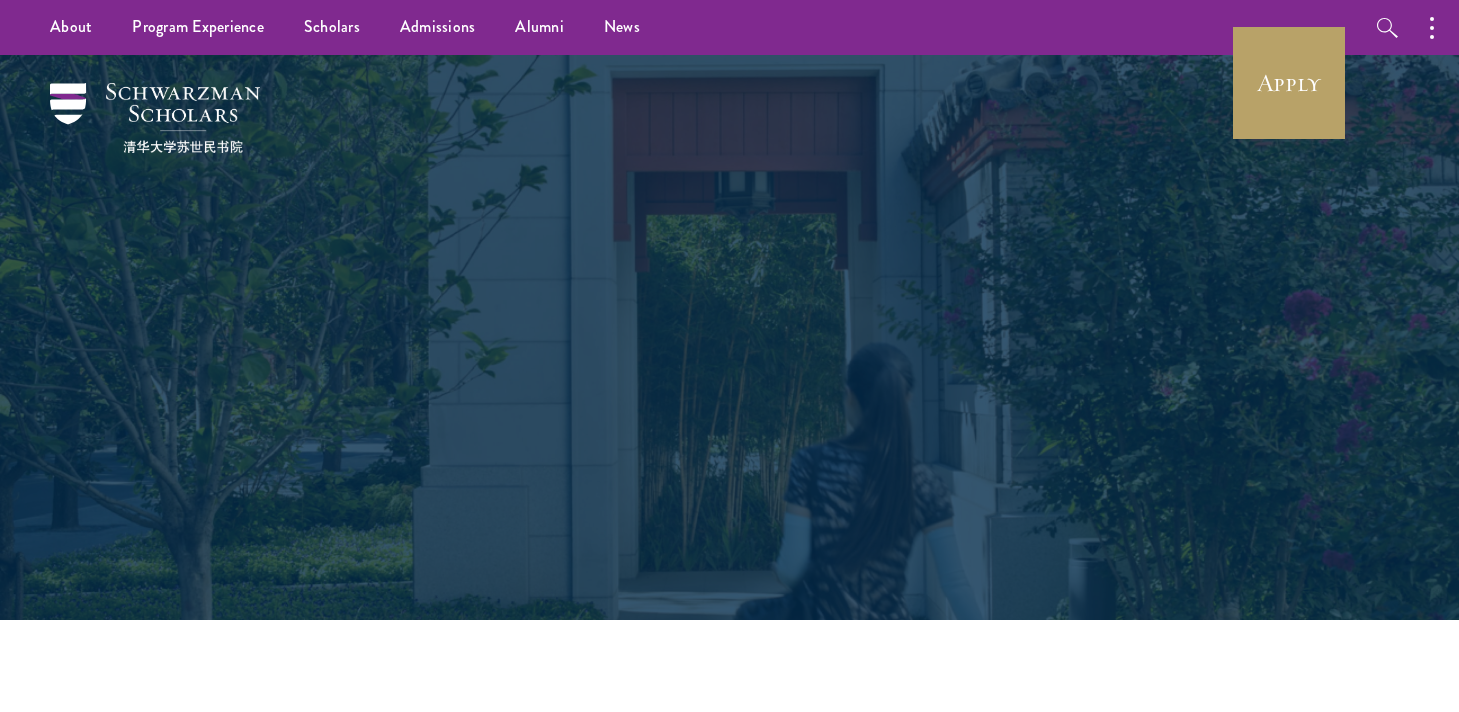 scroll, scrollTop: 0, scrollLeft: 0, axis: both 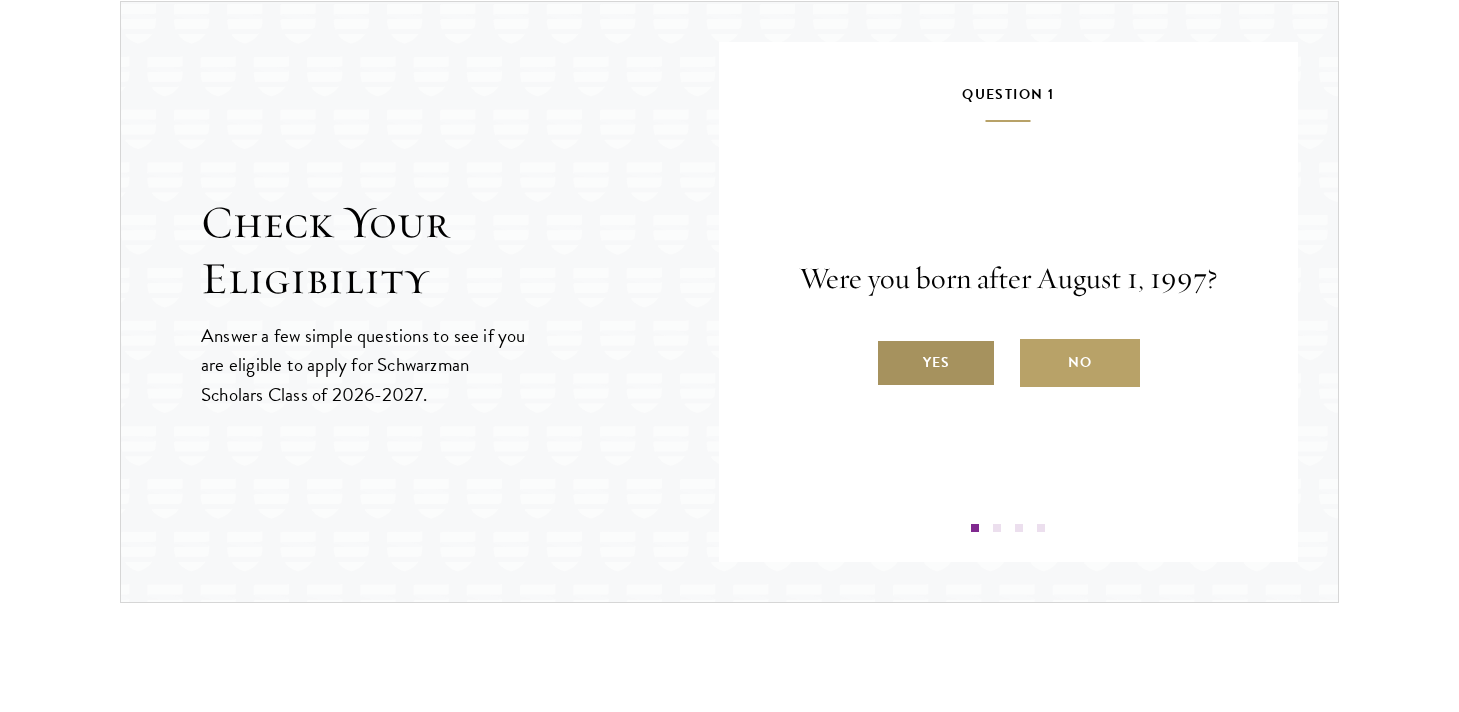 click on "Yes" at bounding box center [936, 363] 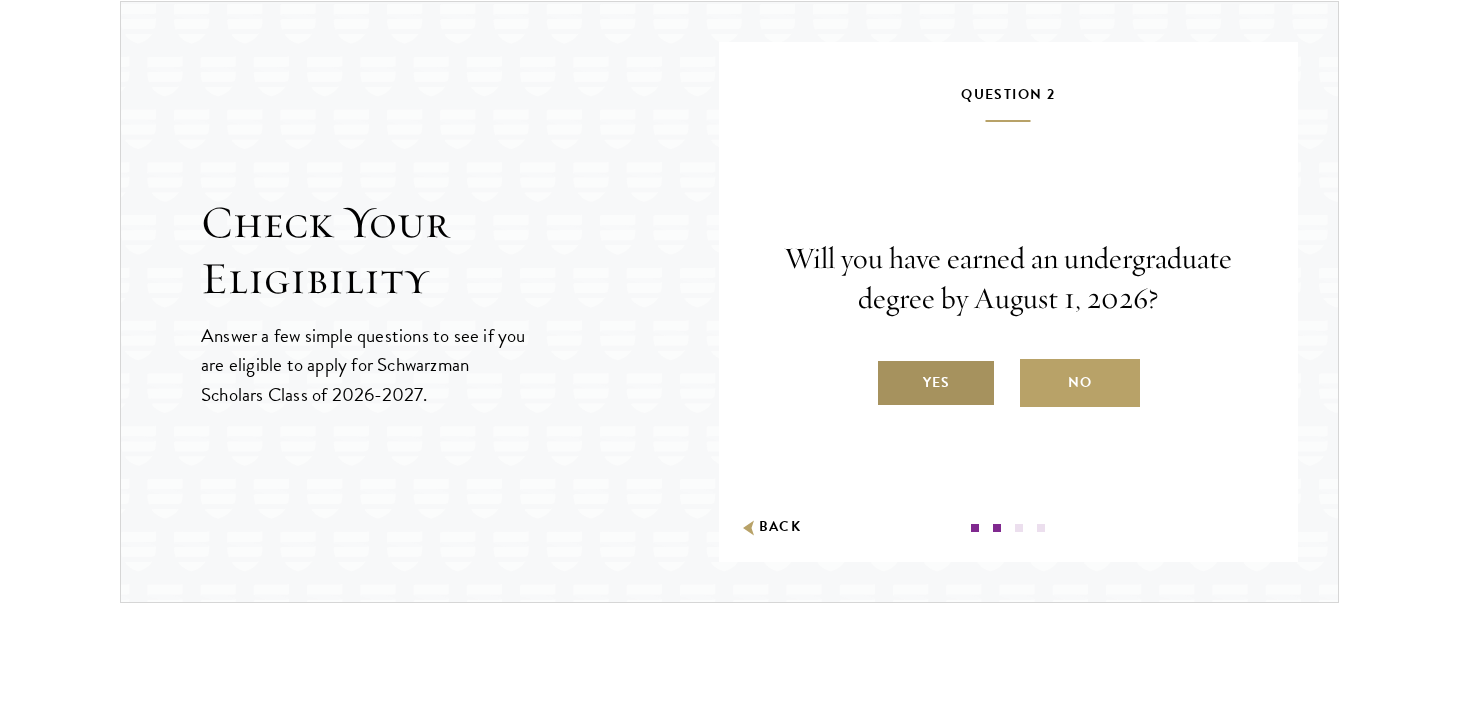 click on "Yes" at bounding box center (936, 383) 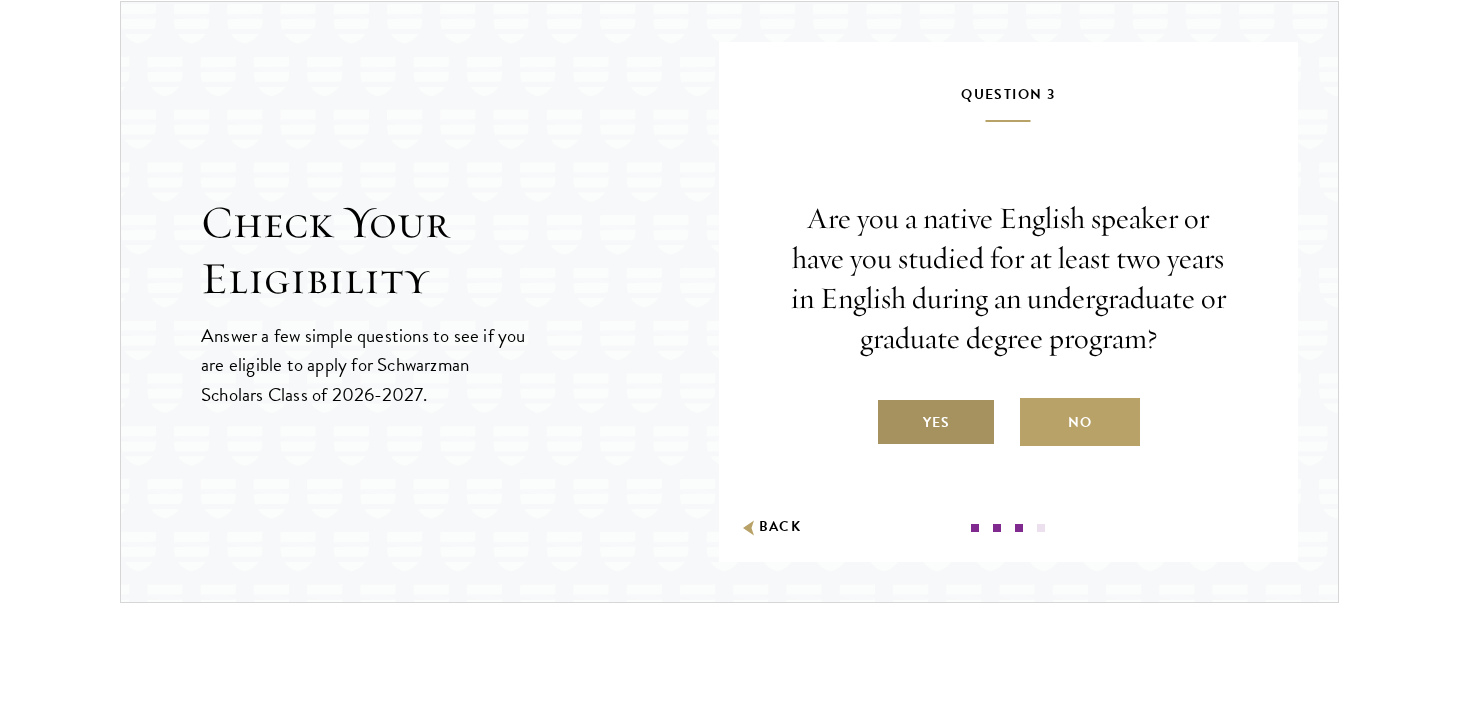 click on "Yes" at bounding box center (936, 422) 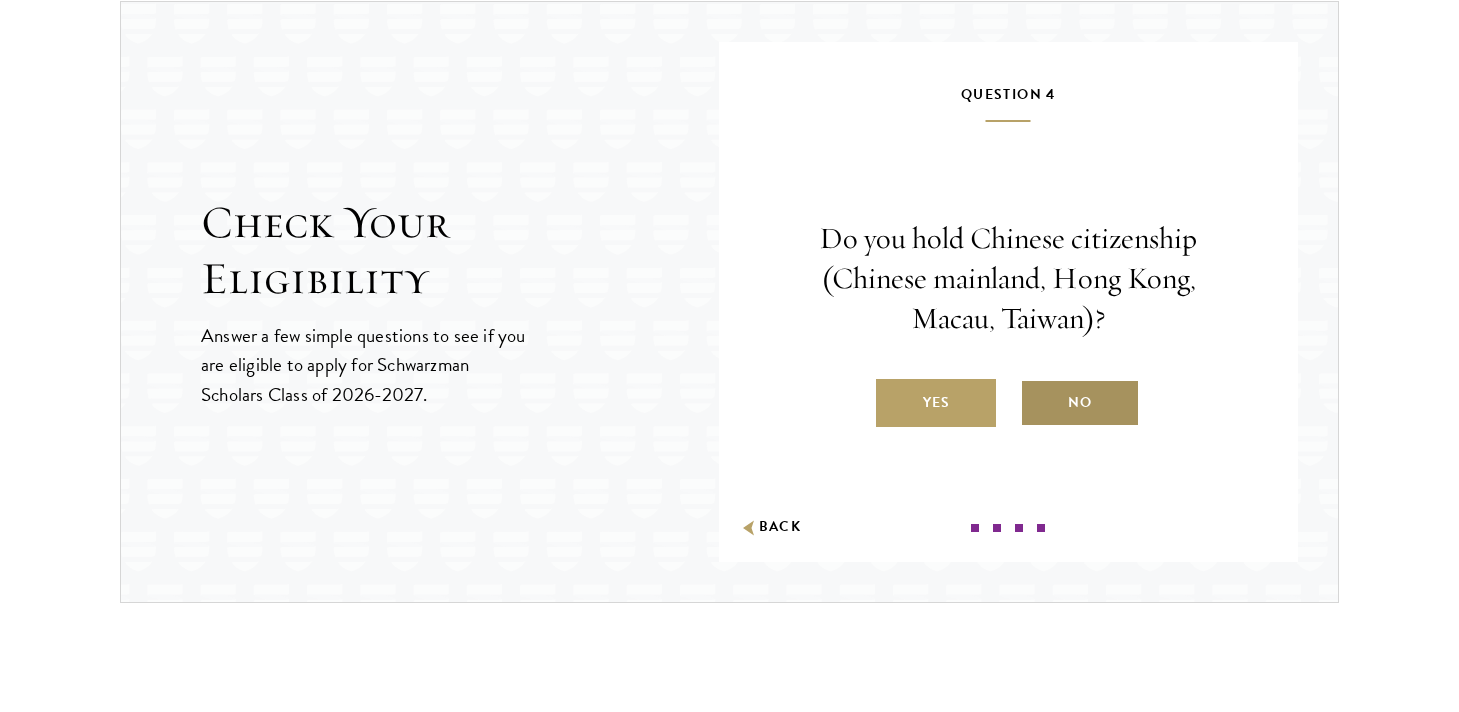 click on "No" at bounding box center [1080, 403] 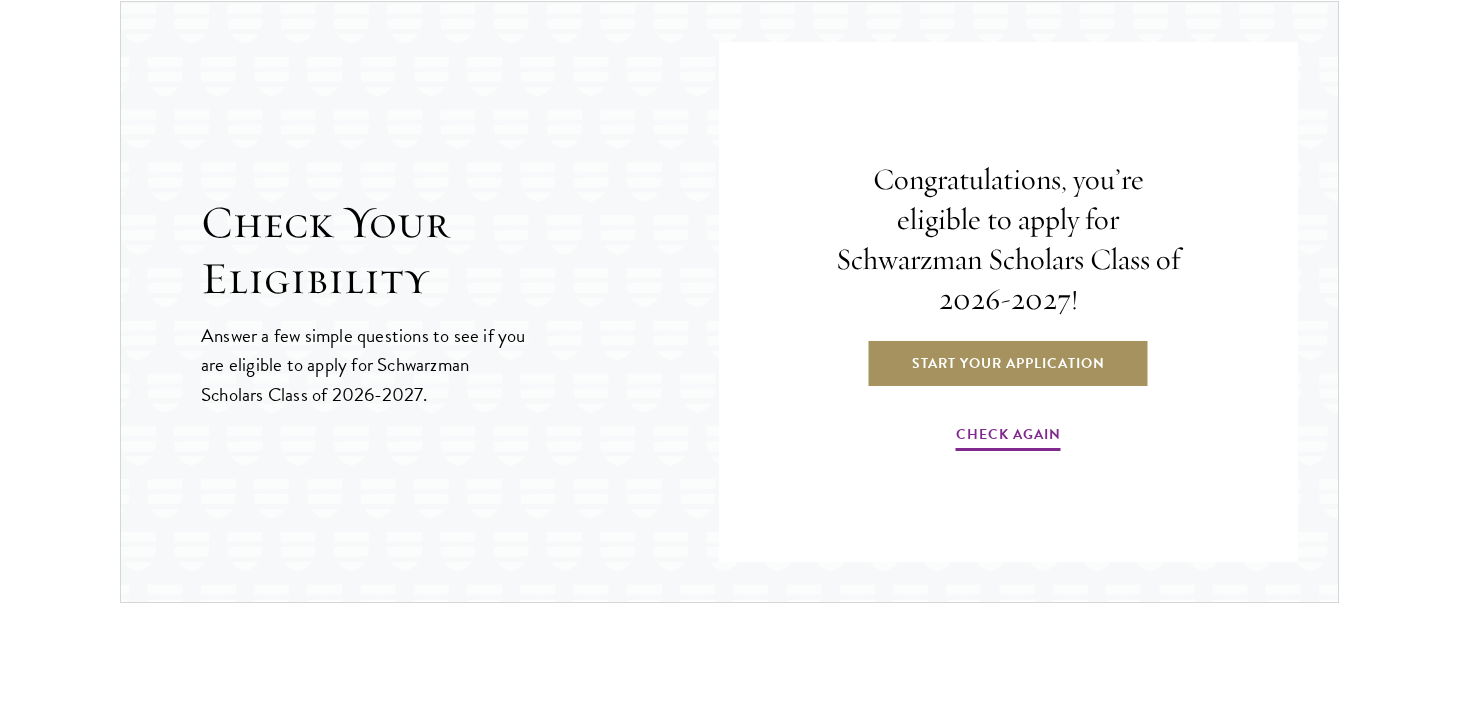click on "Start Your Application" at bounding box center [1008, 363] 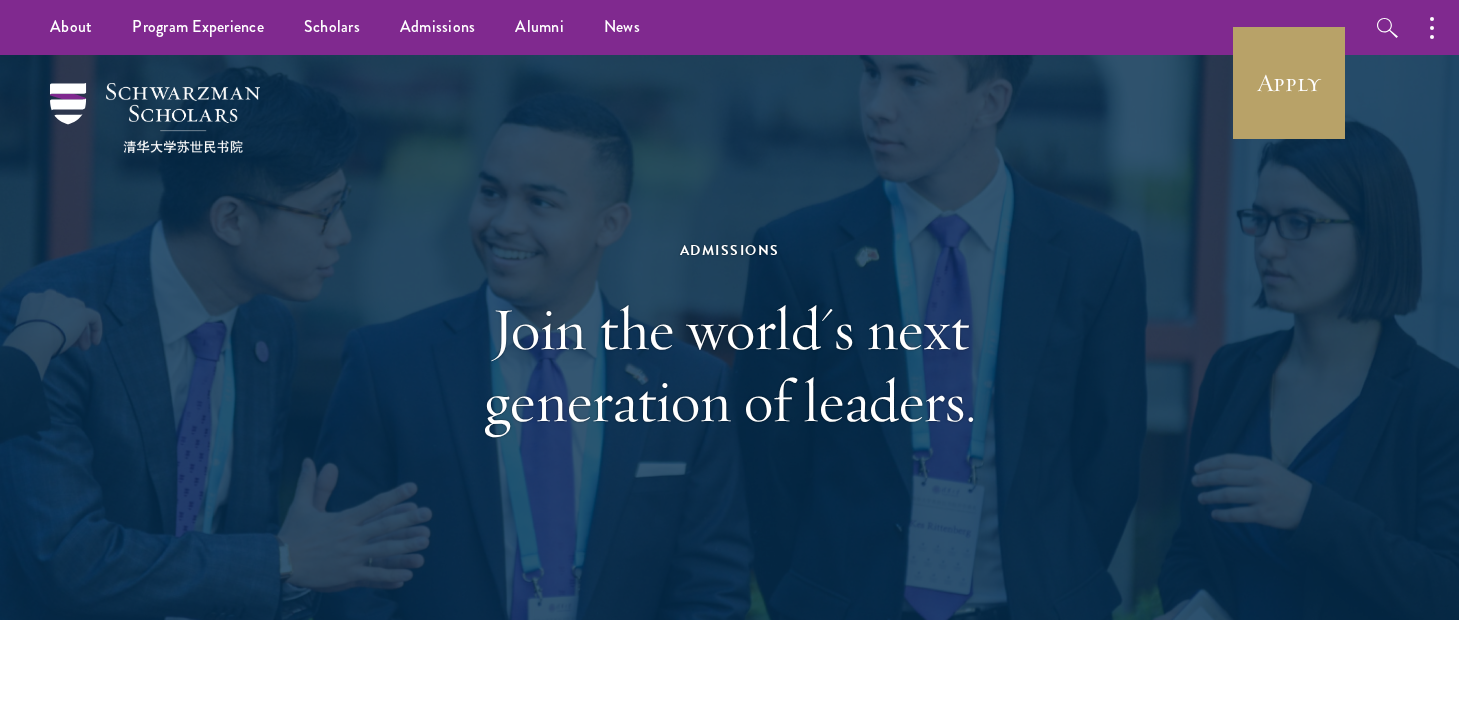 scroll, scrollTop: 0, scrollLeft: 0, axis: both 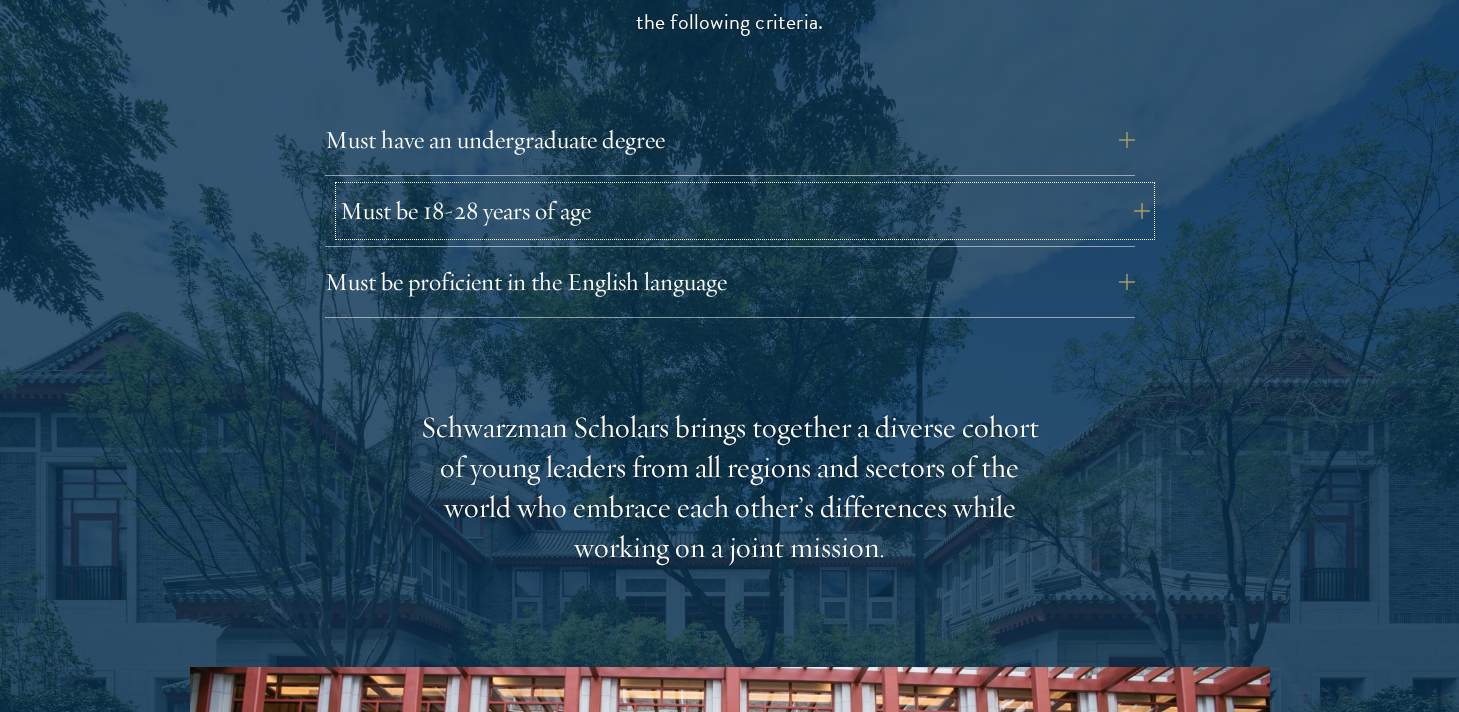 click on "Must be 18-28 years of age" at bounding box center (745, 211) 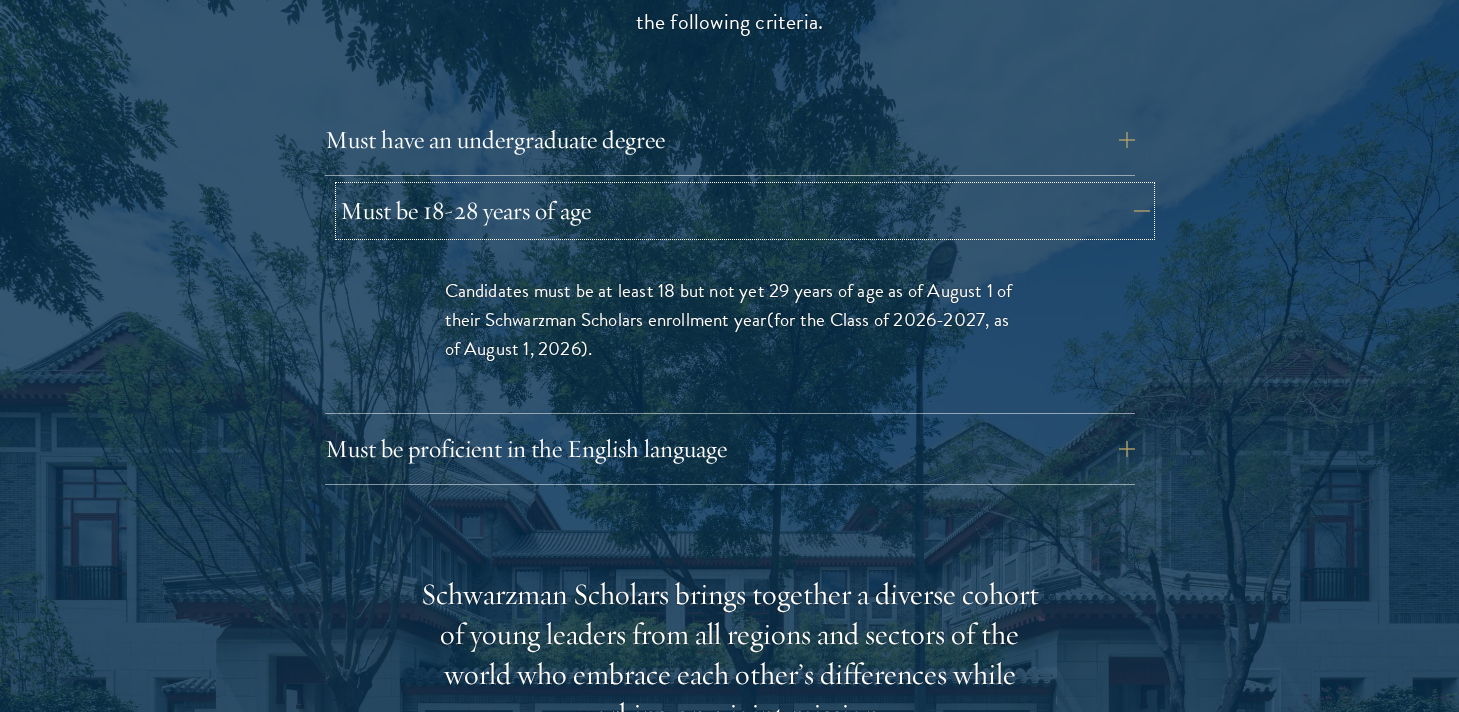 click on "Must be 18-28 years of age" at bounding box center [745, 211] 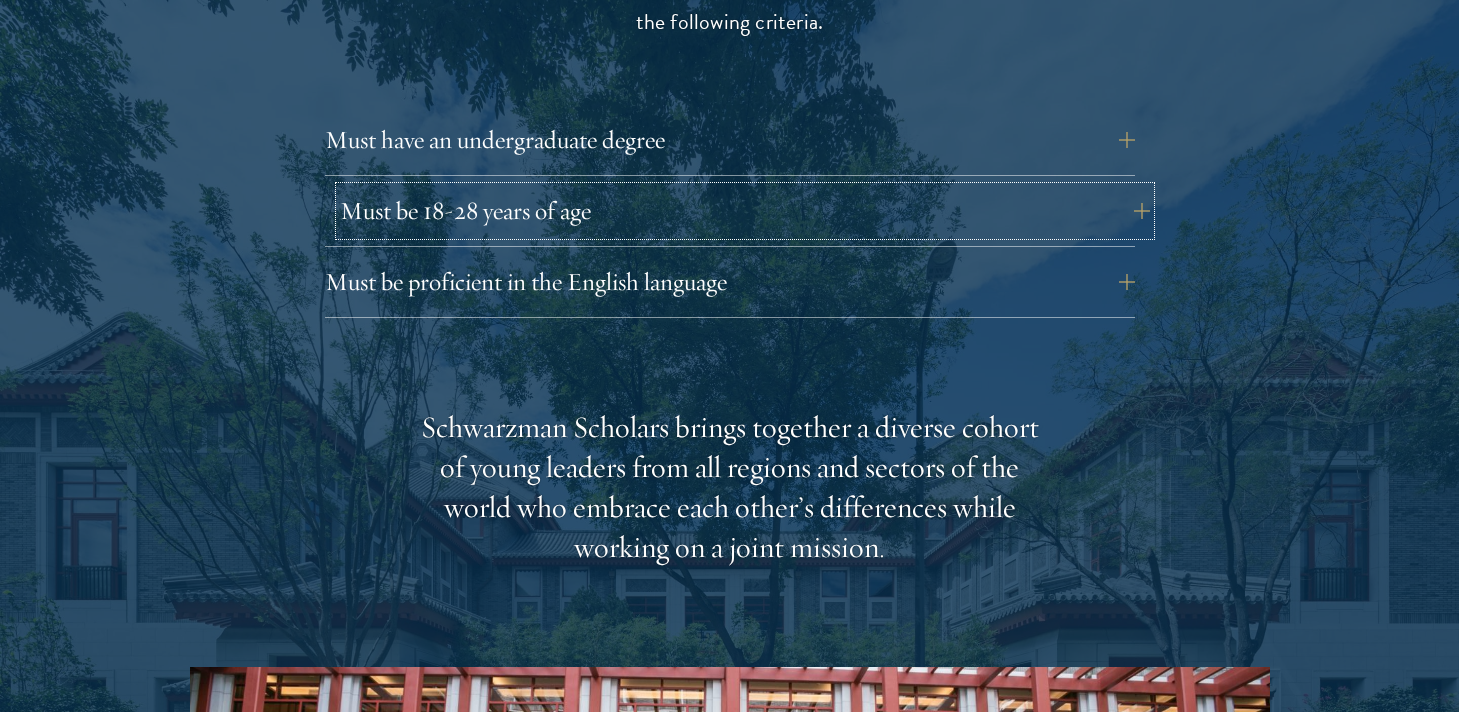 click on "Must be 18-28 years of age" at bounding box center (745, 211) 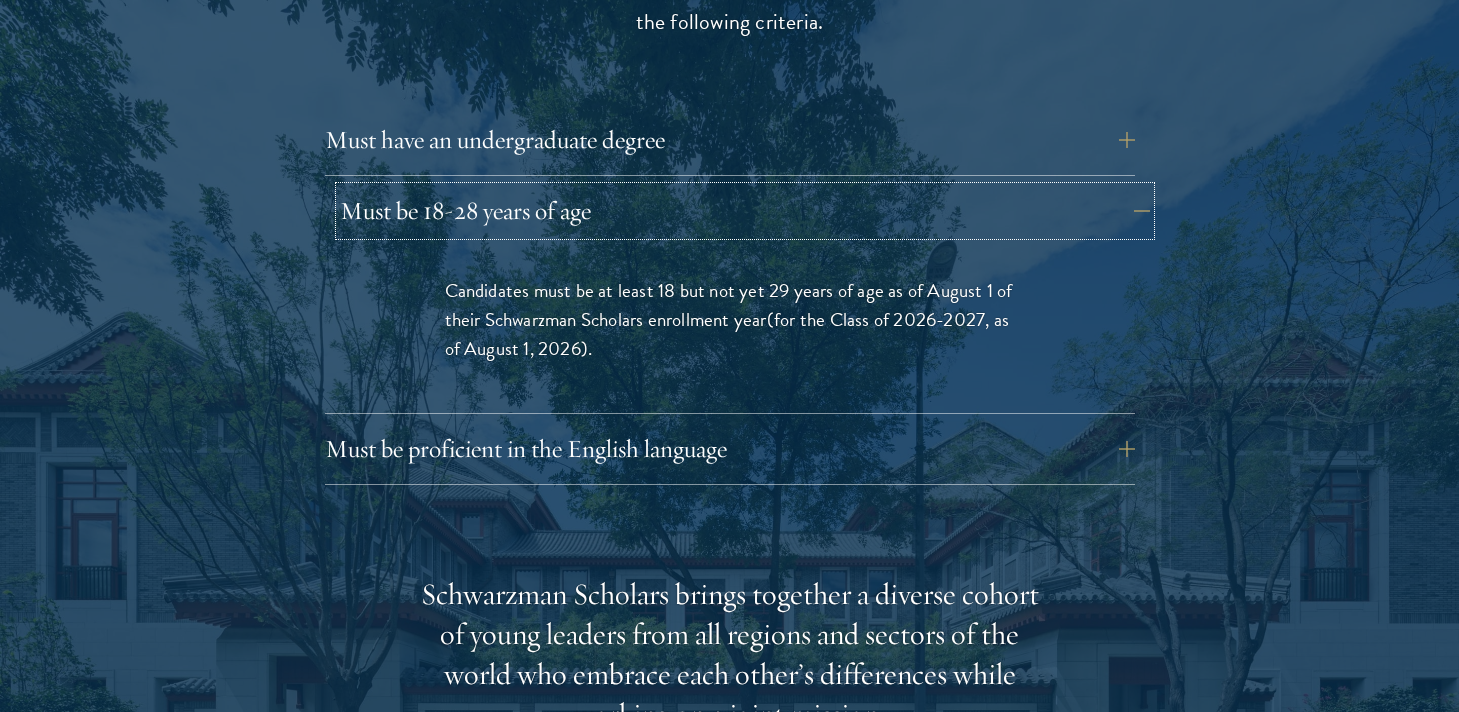 click on "Must be 18-28 years of age" at bounding box center [745, 211] 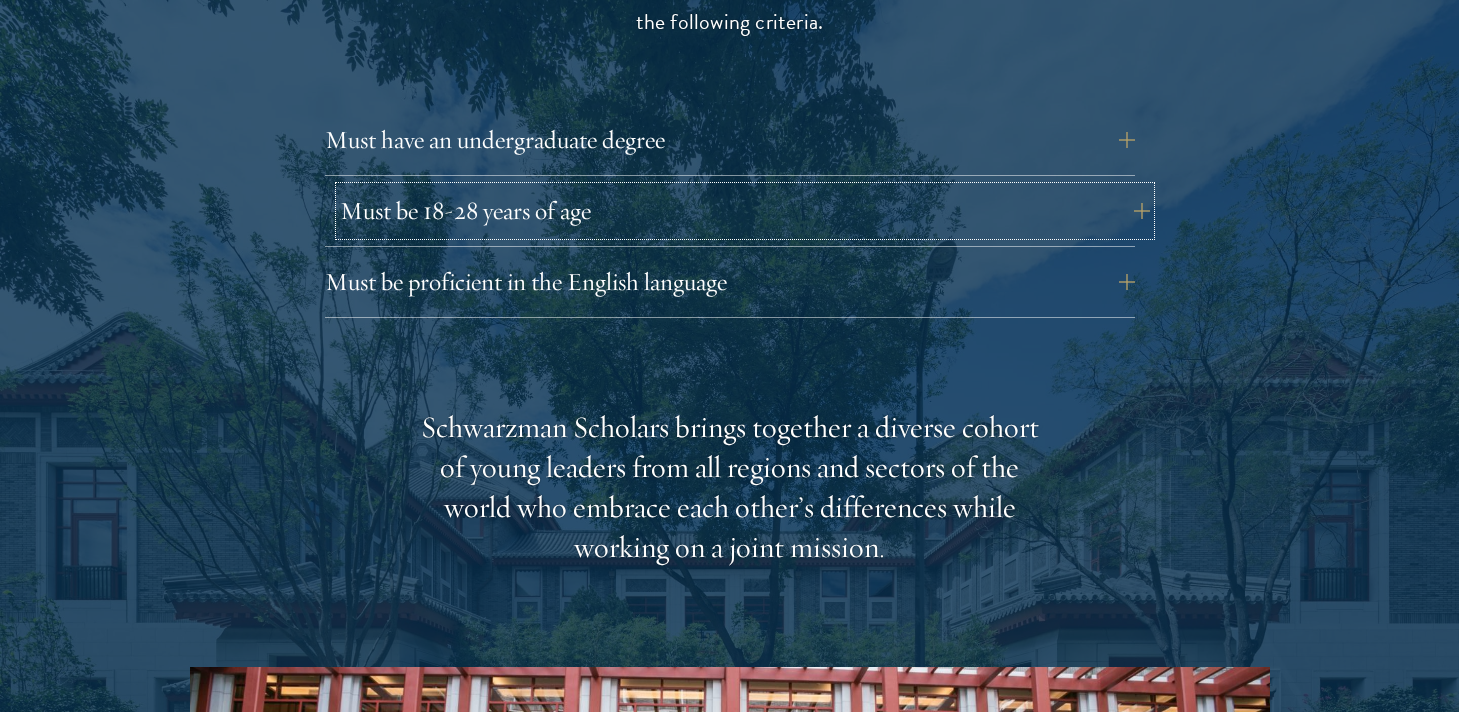 click on "Must be 18-28 years of age" at bounding box center [745, 211] 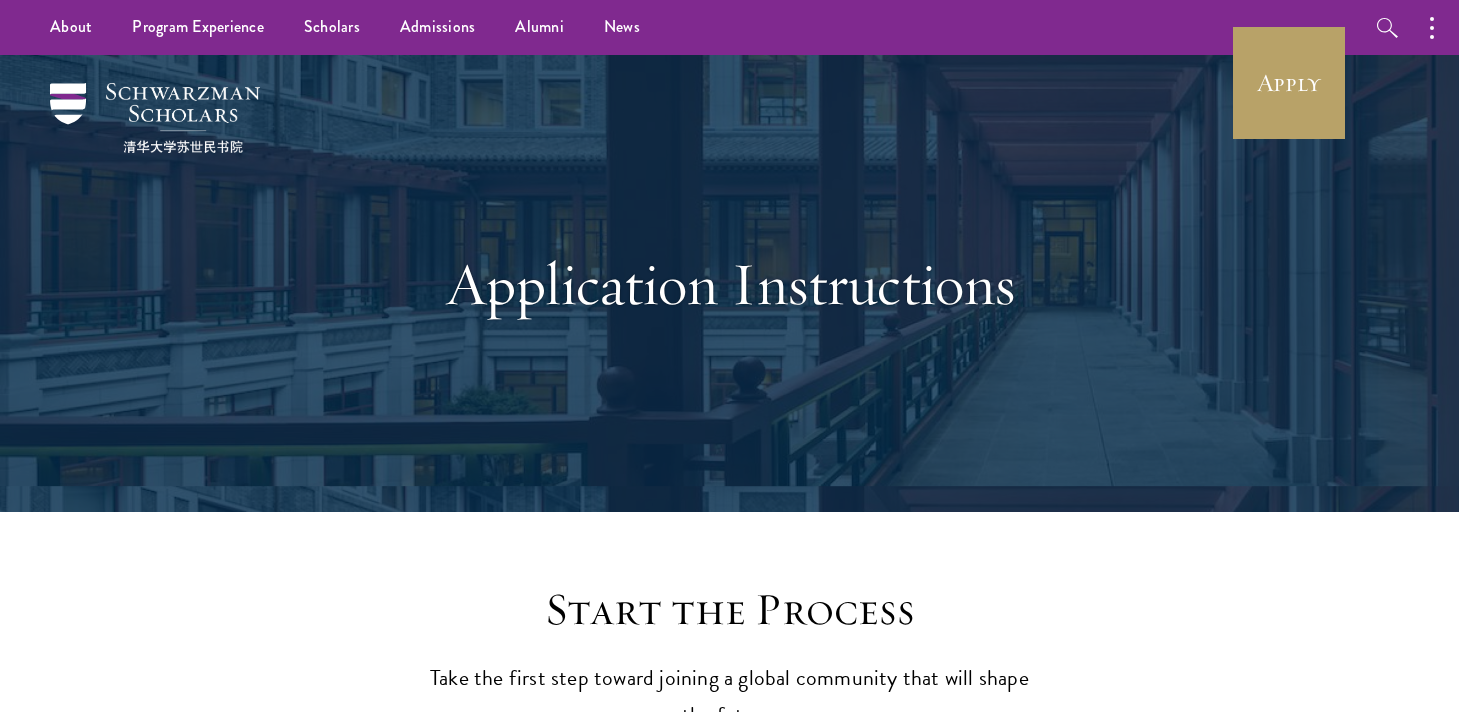 scroll, scrollTop: 0, scrollLeft: 0, axis: both 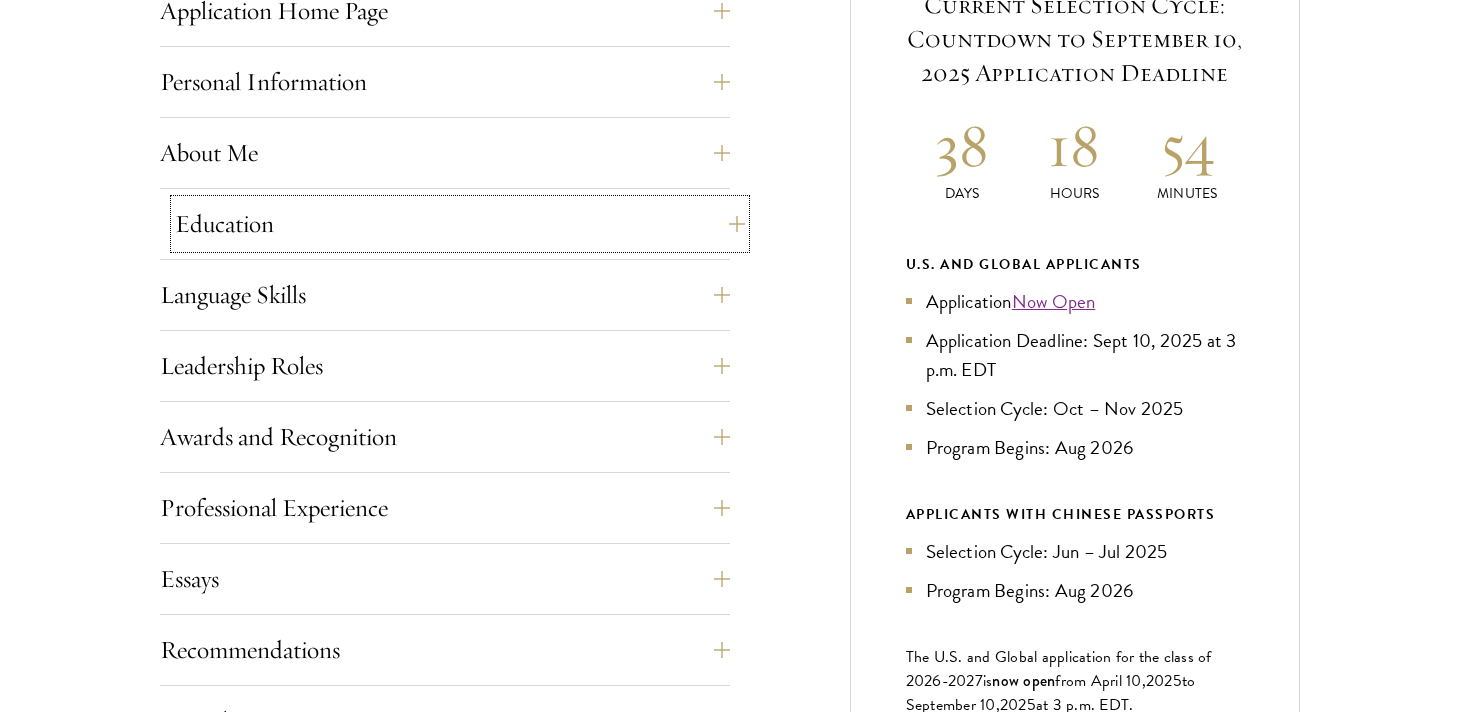 click on "Education" at bounding box center (460, 224) 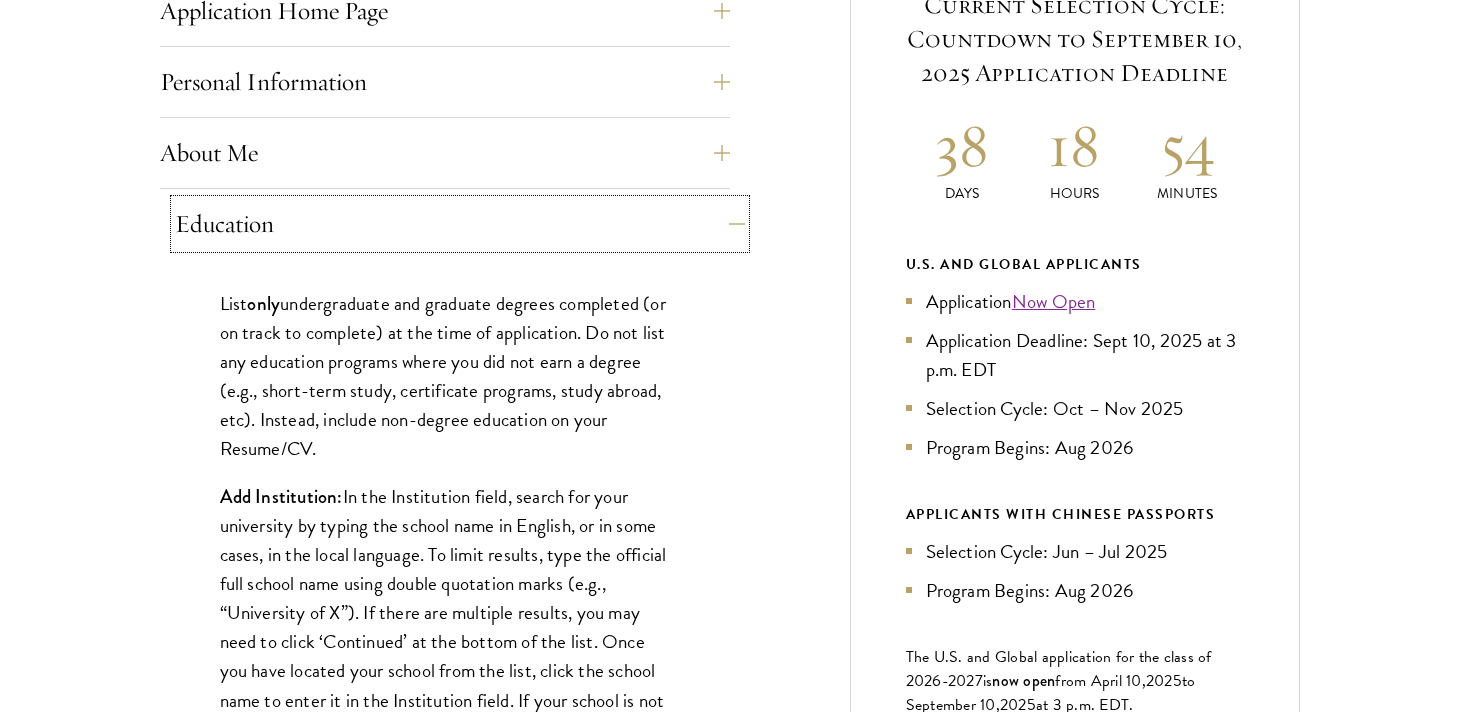 click on "Education" at bounding box center (460, 224) 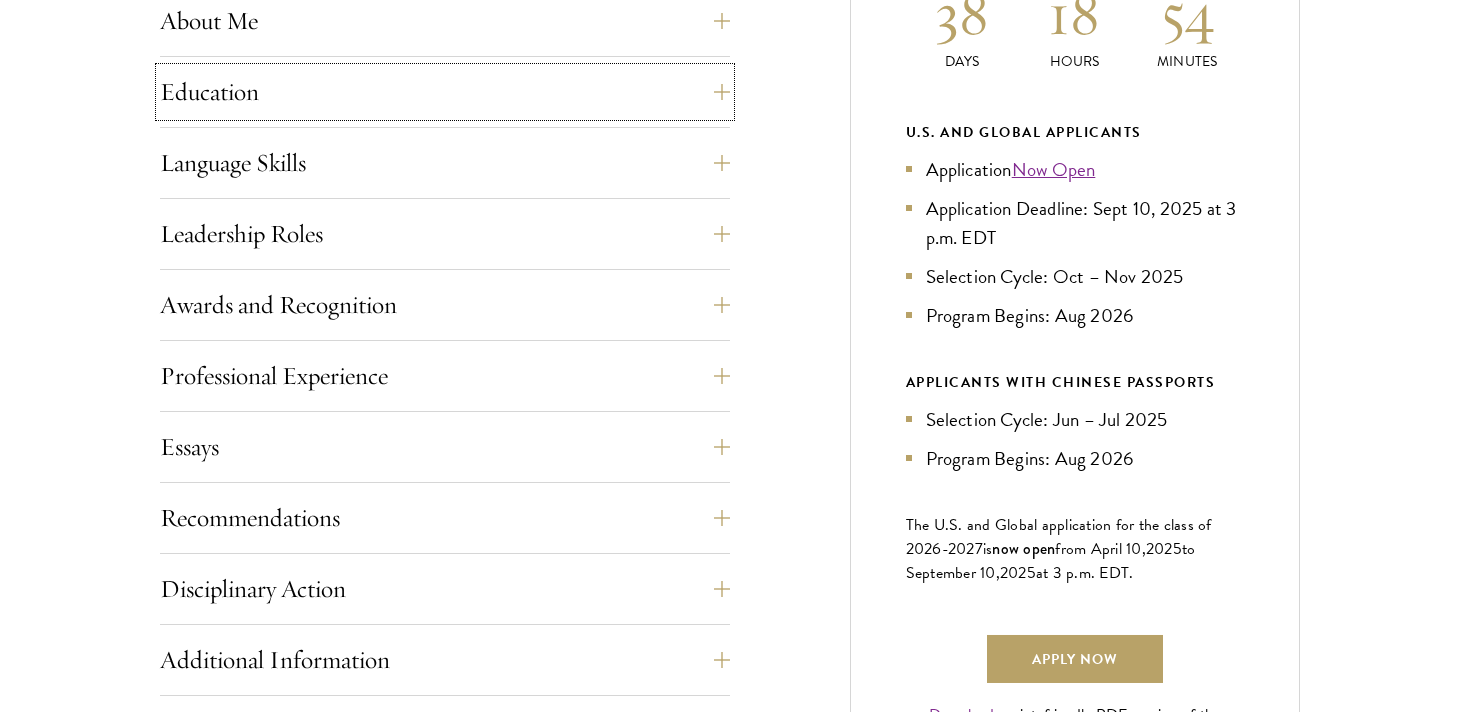 scroll, scrollTop: 1065, scrollLeft: 0, axis: vertical 